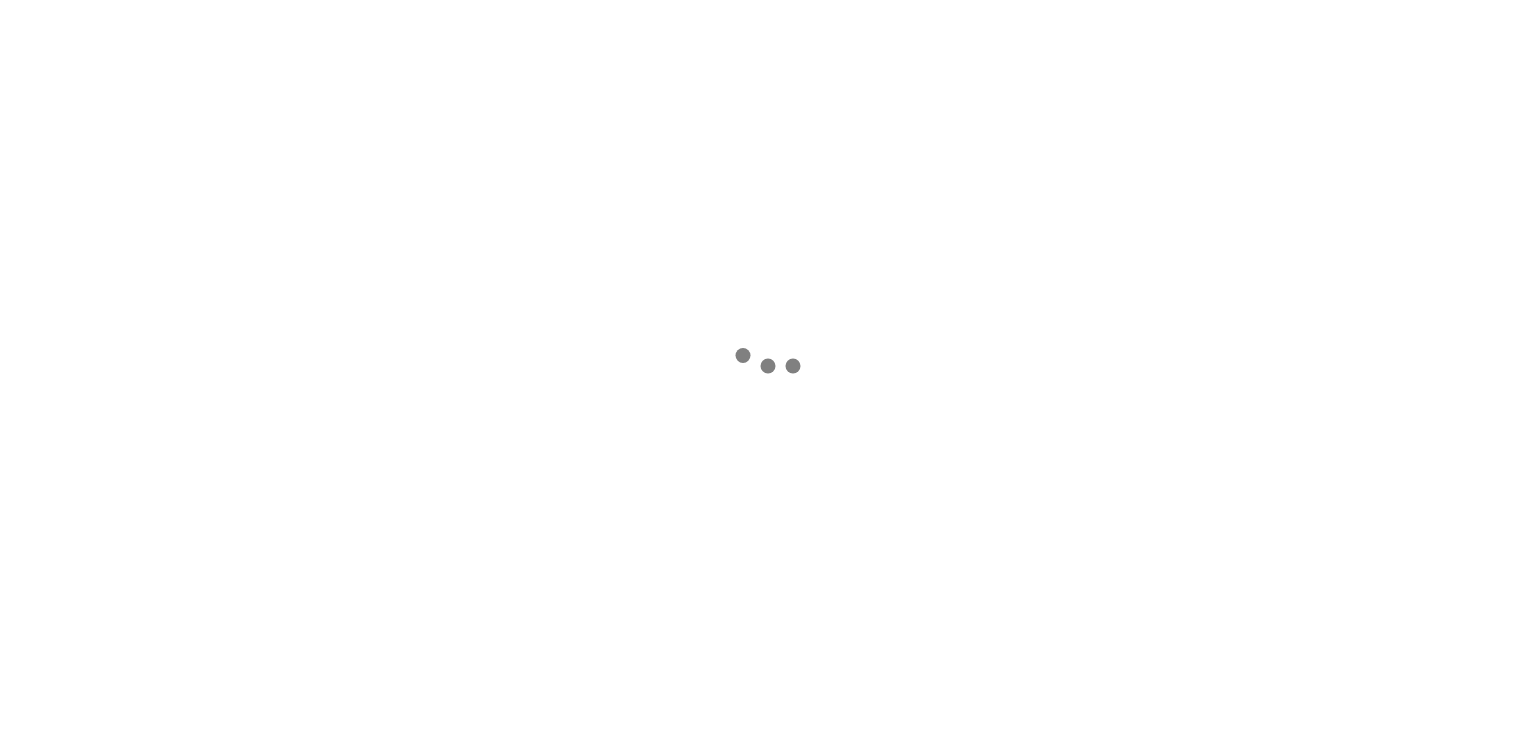 scroll, scrollTop: 0, scrollLeft: 0, axis: both 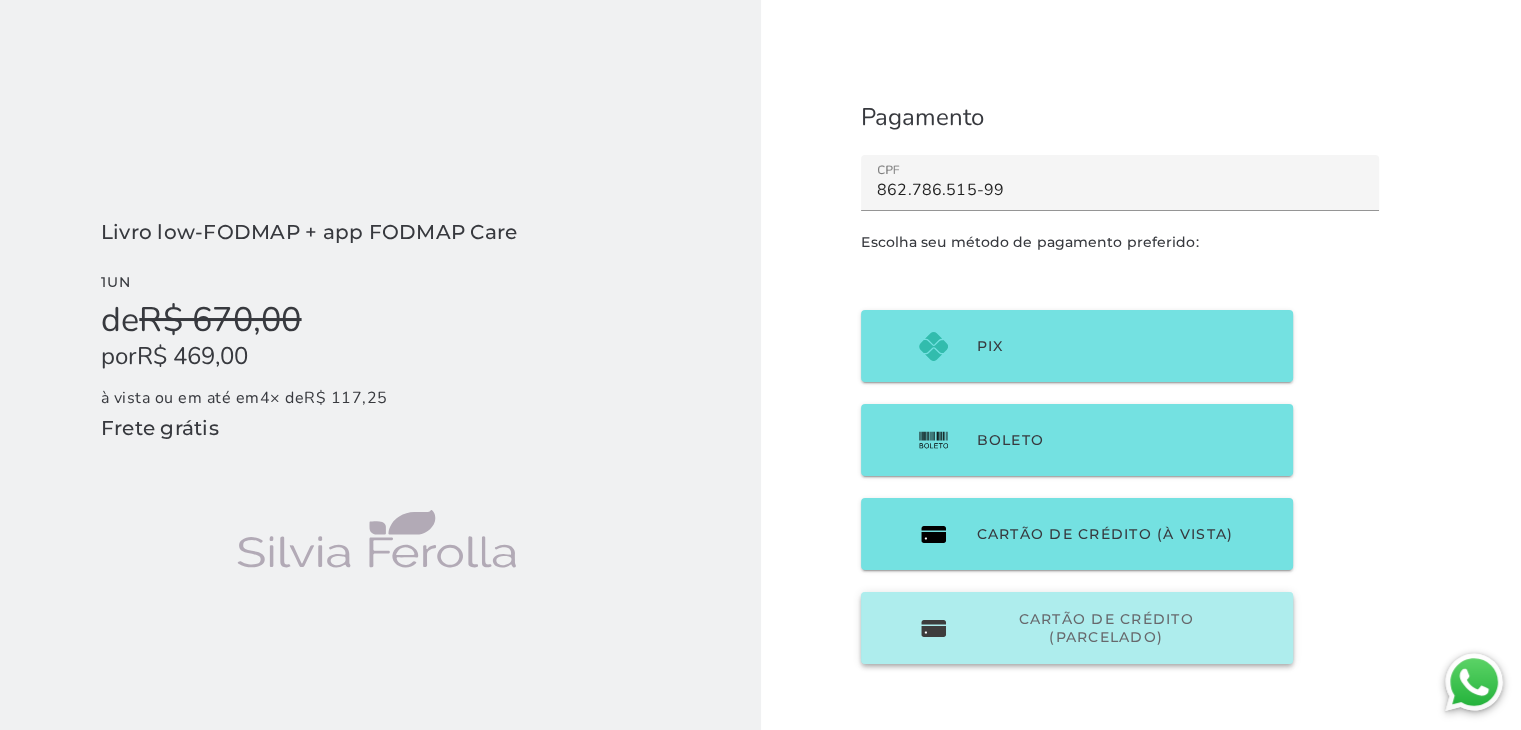 click on "Cartão de Crédito (parcelado)" at bounding box center (1105, 628) 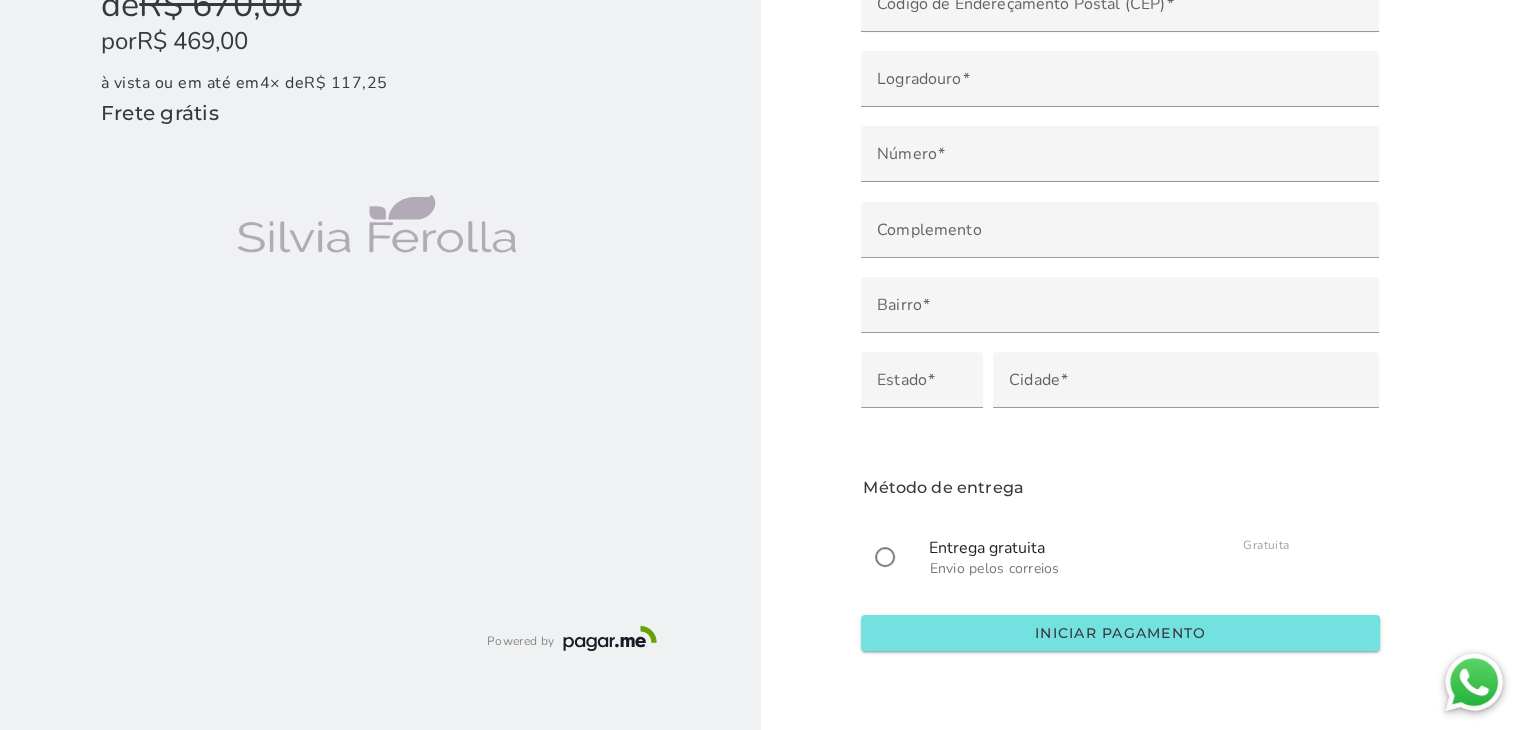 scroll, scrollTop: 354, scrollLeft: 0, axis: vertical 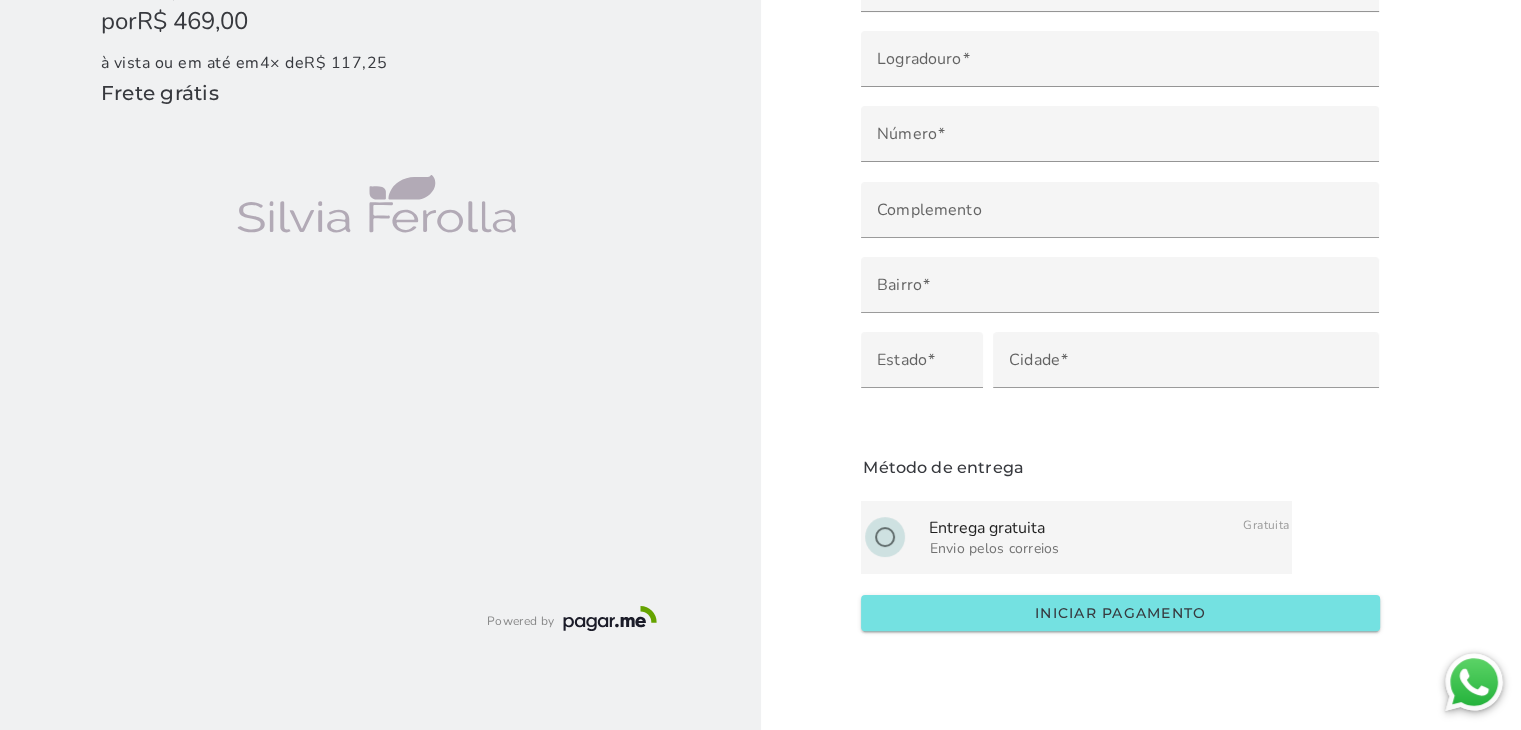 click 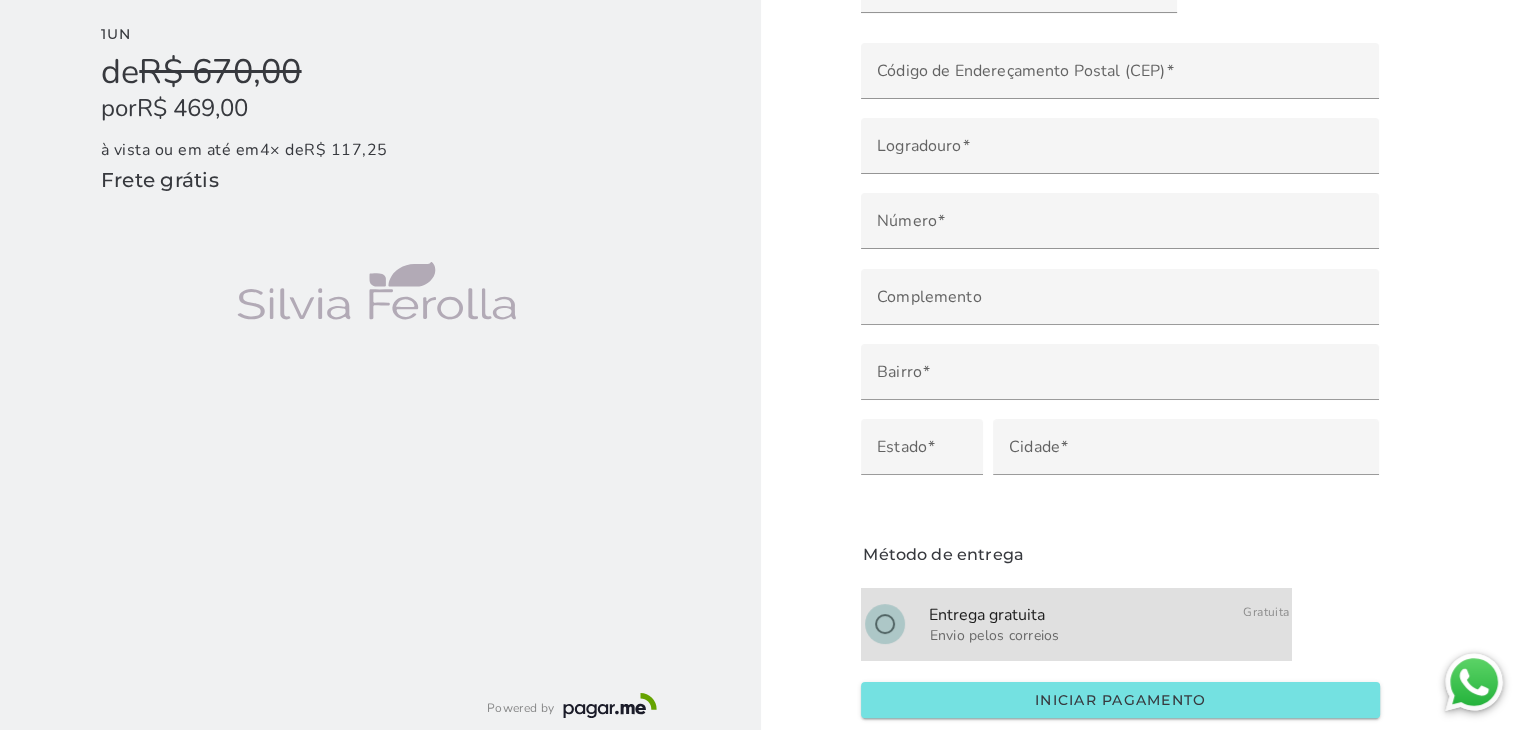scroll, scrollTop: 54, scrollLeft: 0, axis: vertical 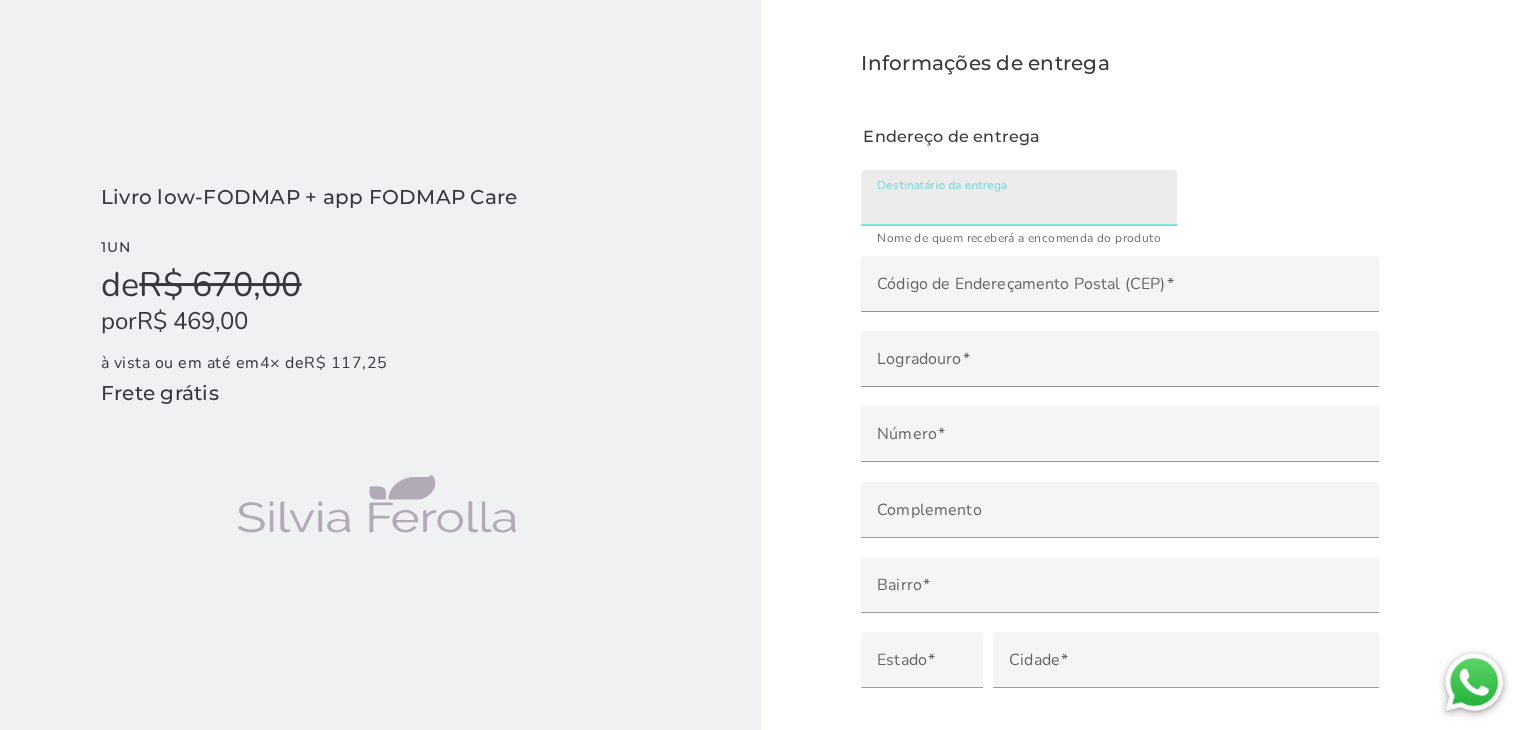 click on "Destinatário da entrega" at bounding box center [1019, 205] 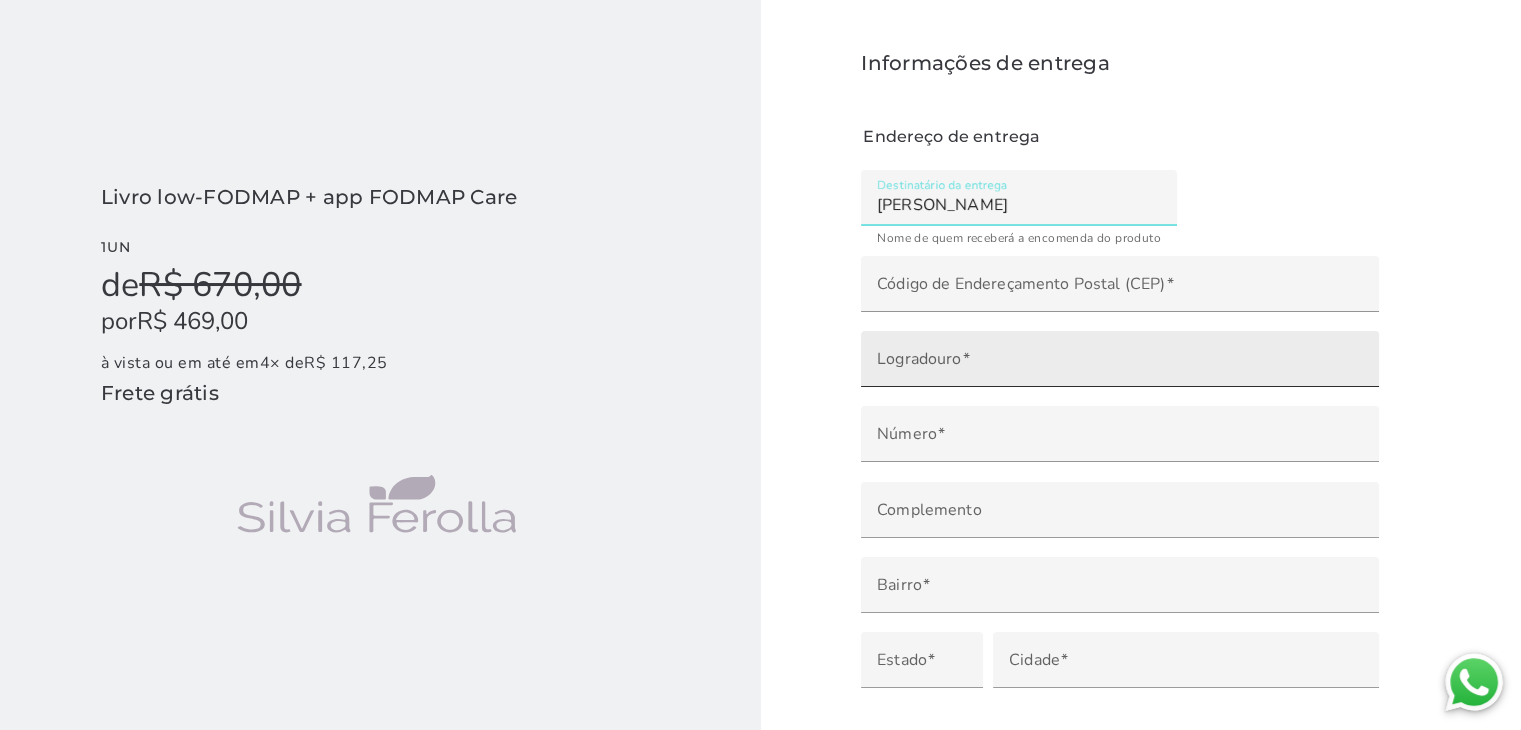 type on "Liza Coqueiro" 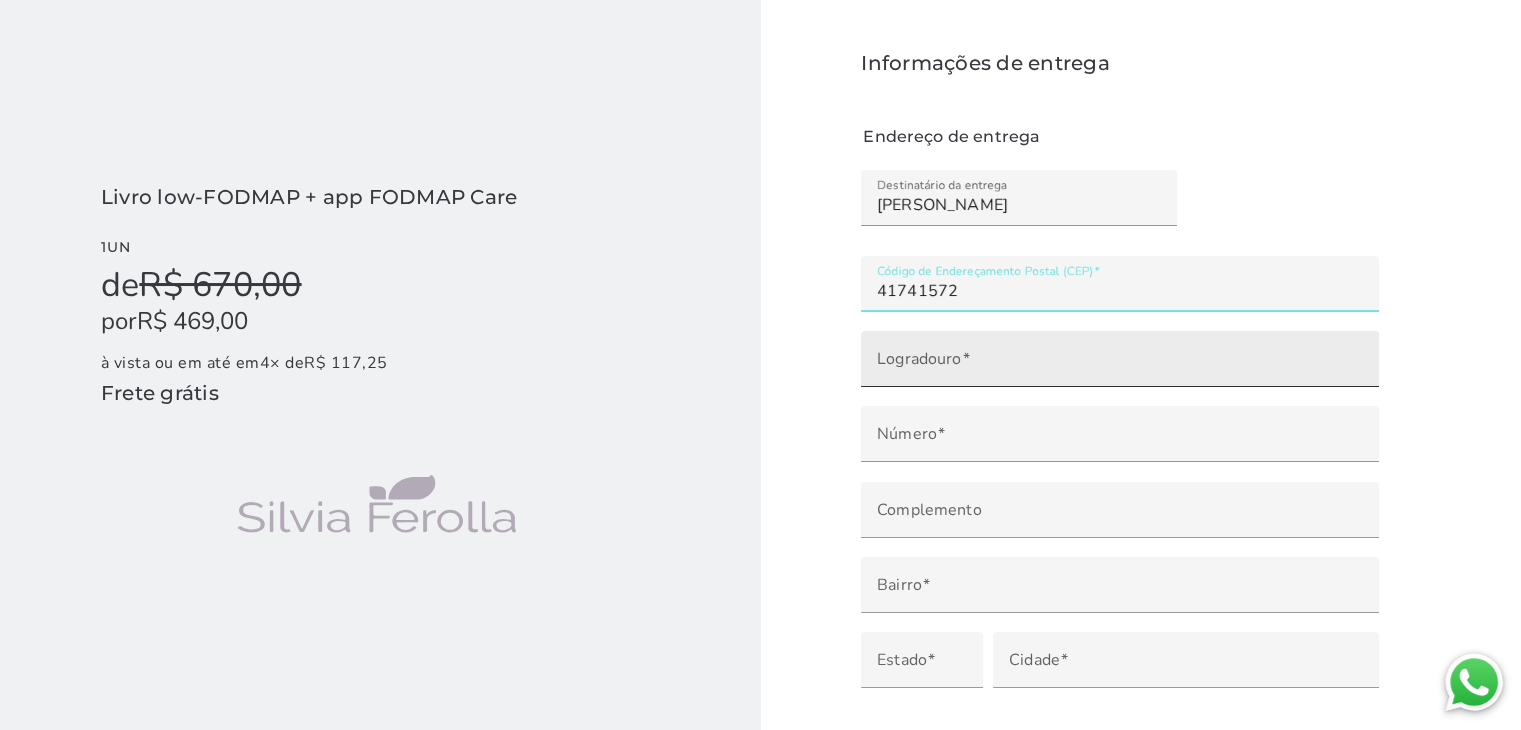 type on "41741572" 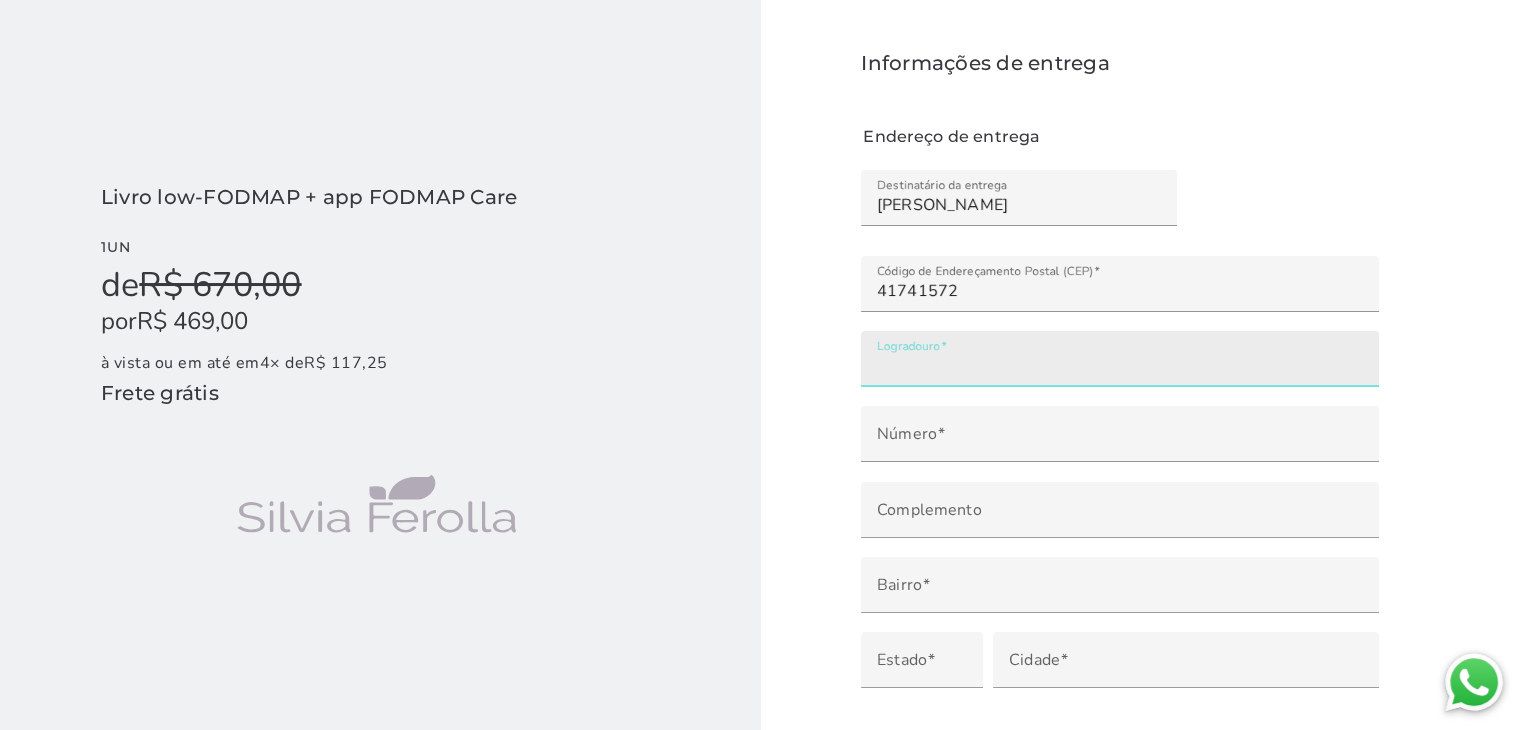 type on "41741-572" 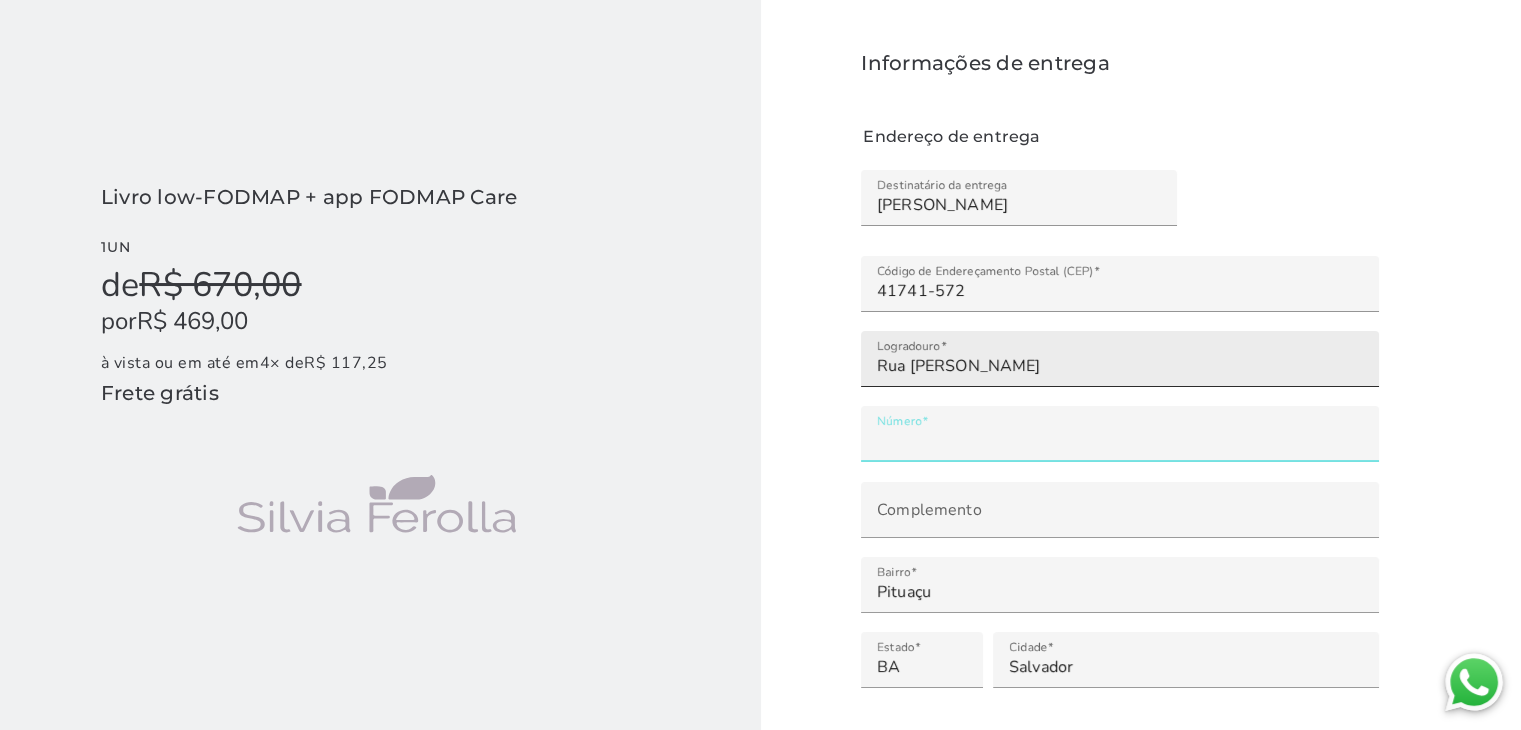 type on "***" 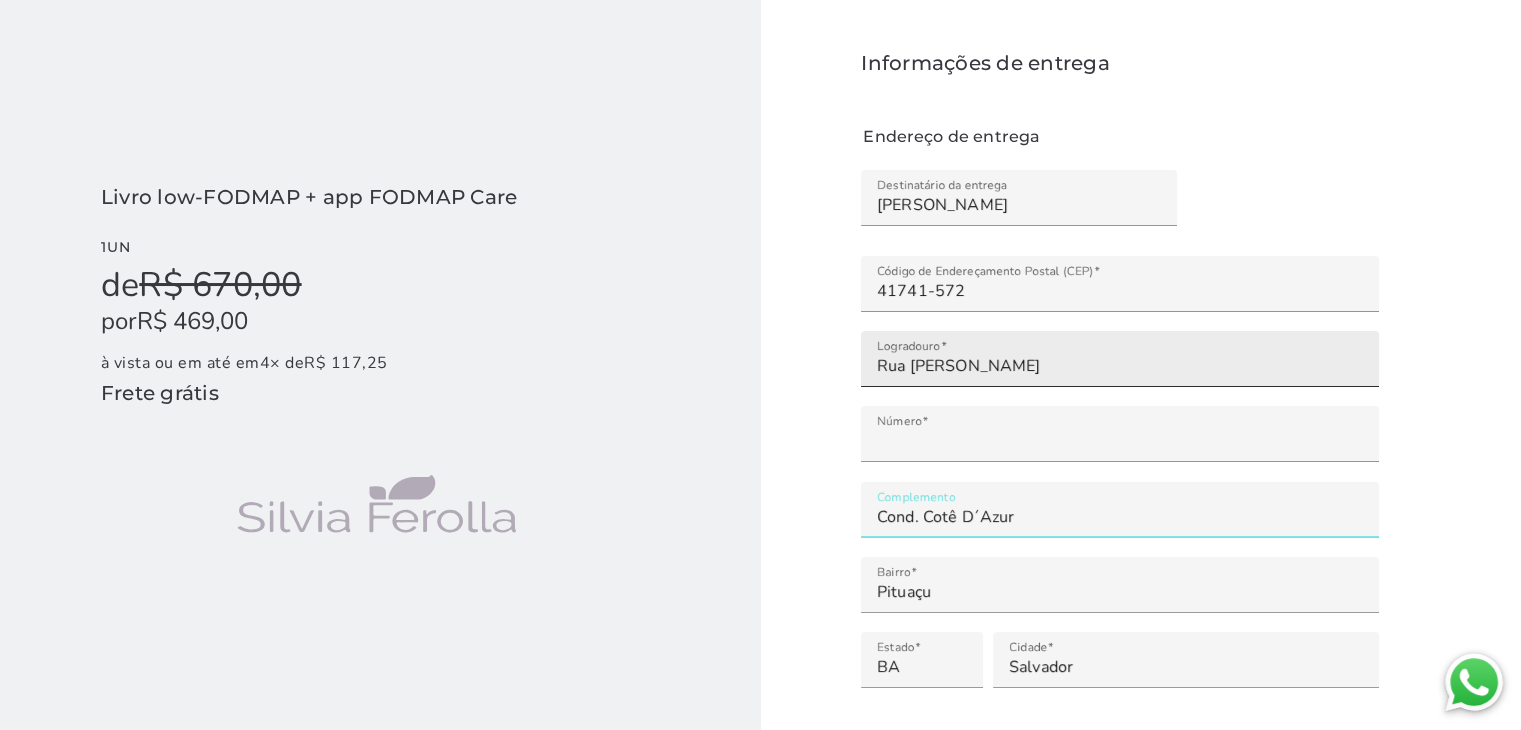 type on "Cond. Cotê D´Azur" 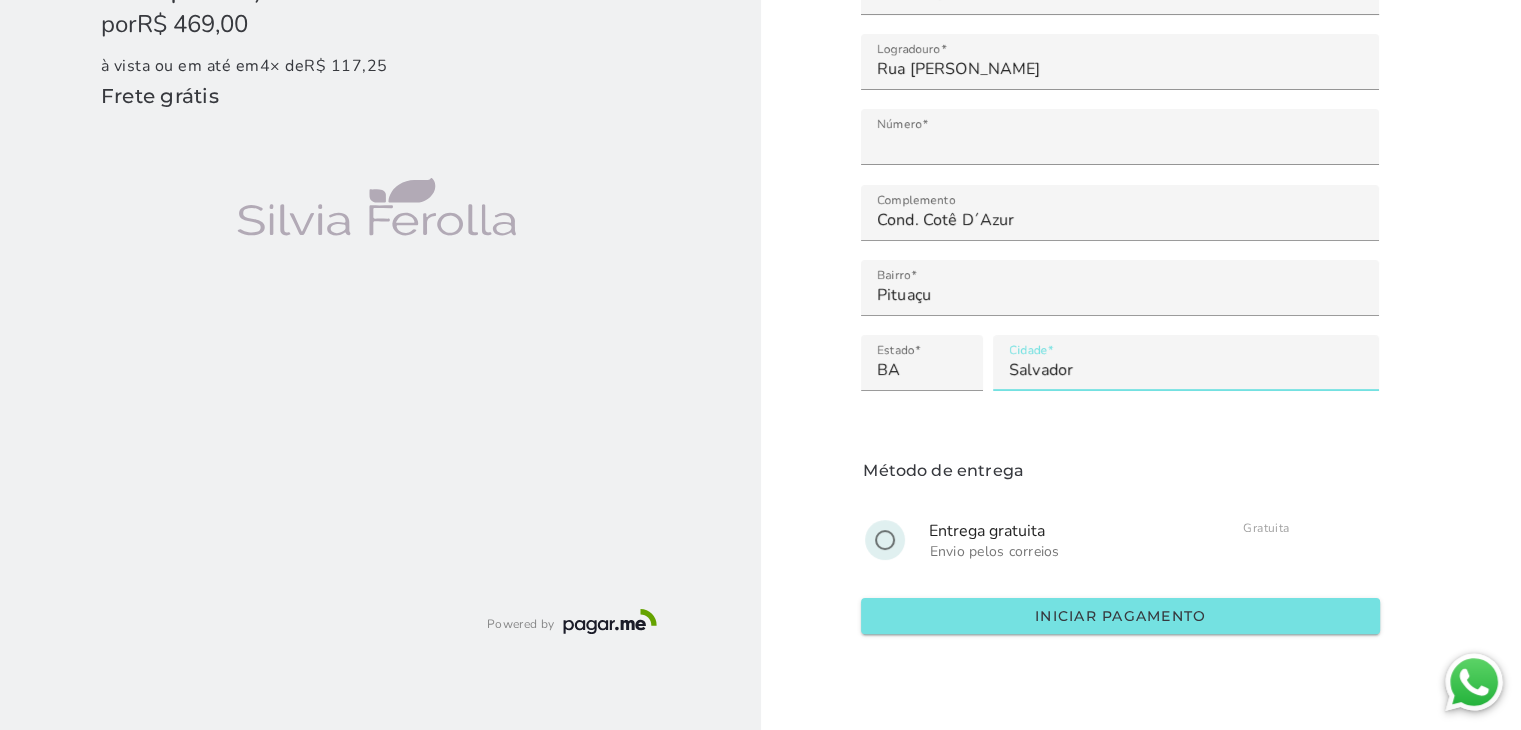 scroll, scrollTop: 354, scrollLeft: 0, axis: vertical 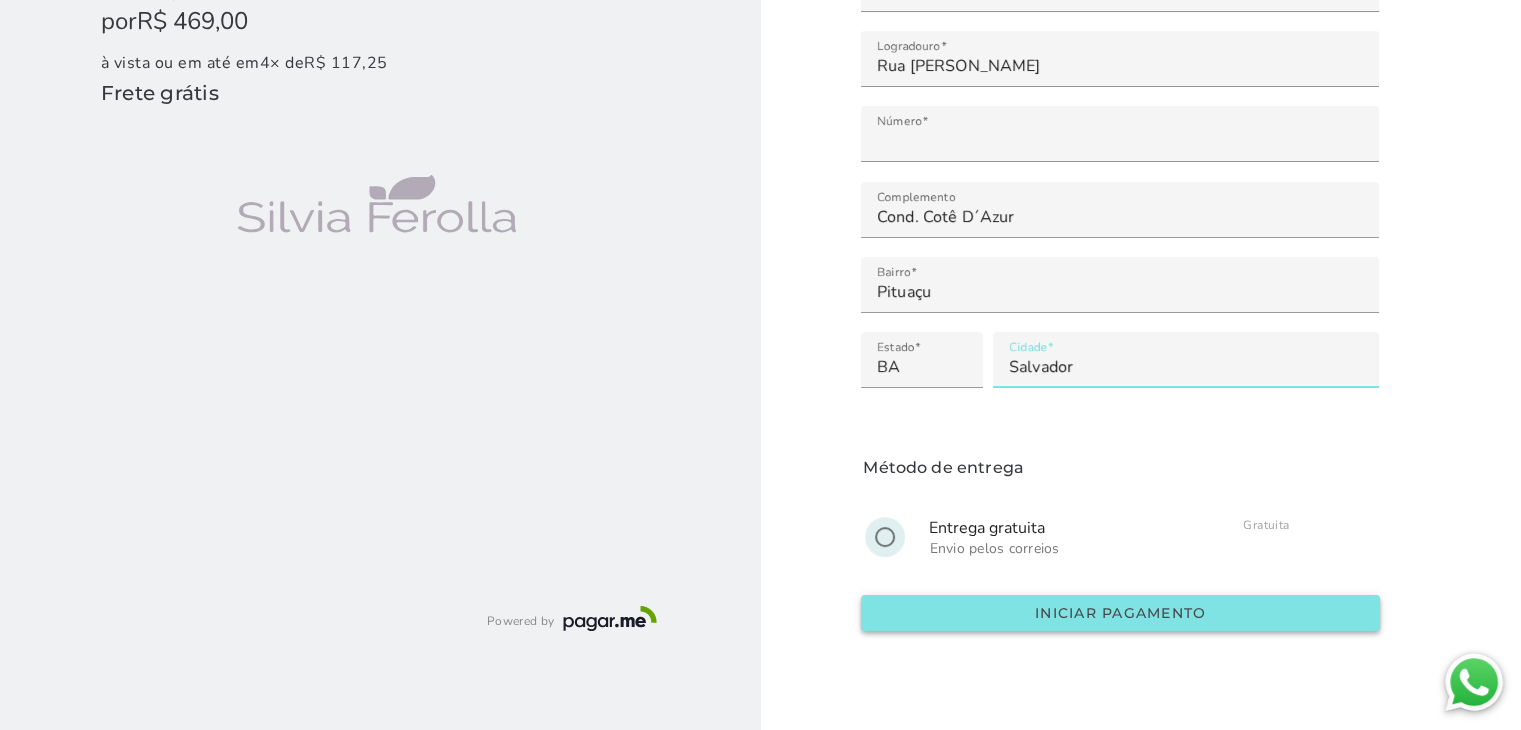 click on "Iniciar pagamento" at bounding box center (0, 0) 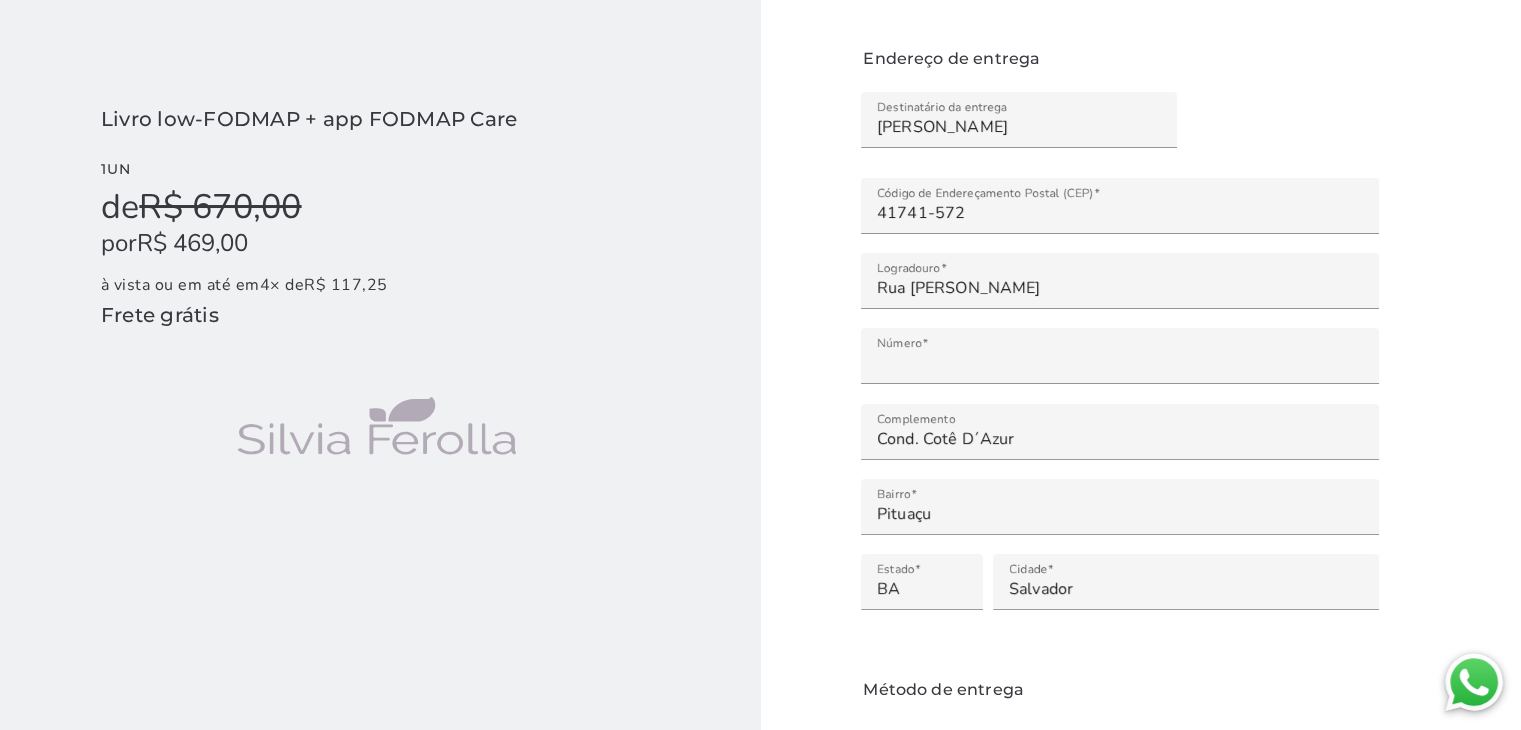 scroll, scrollTop: 0, scrollLeft: 0, axis: both 